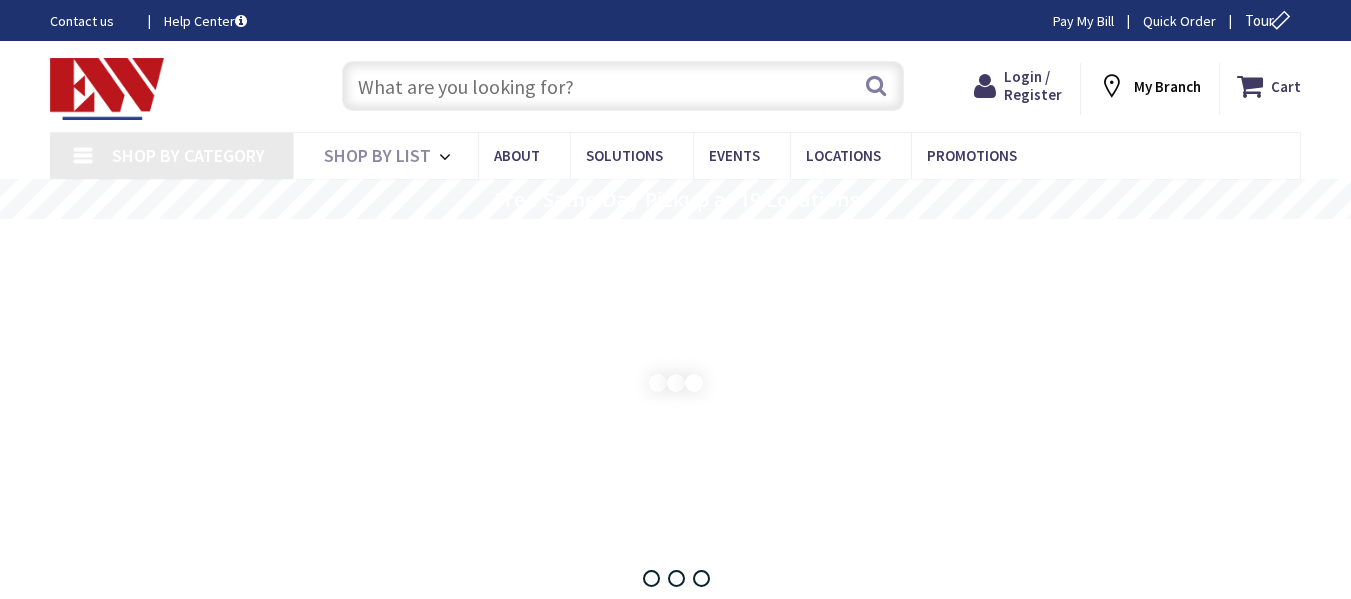 scroll, scrollTop: 0, scrollLeft: 0, axis: both 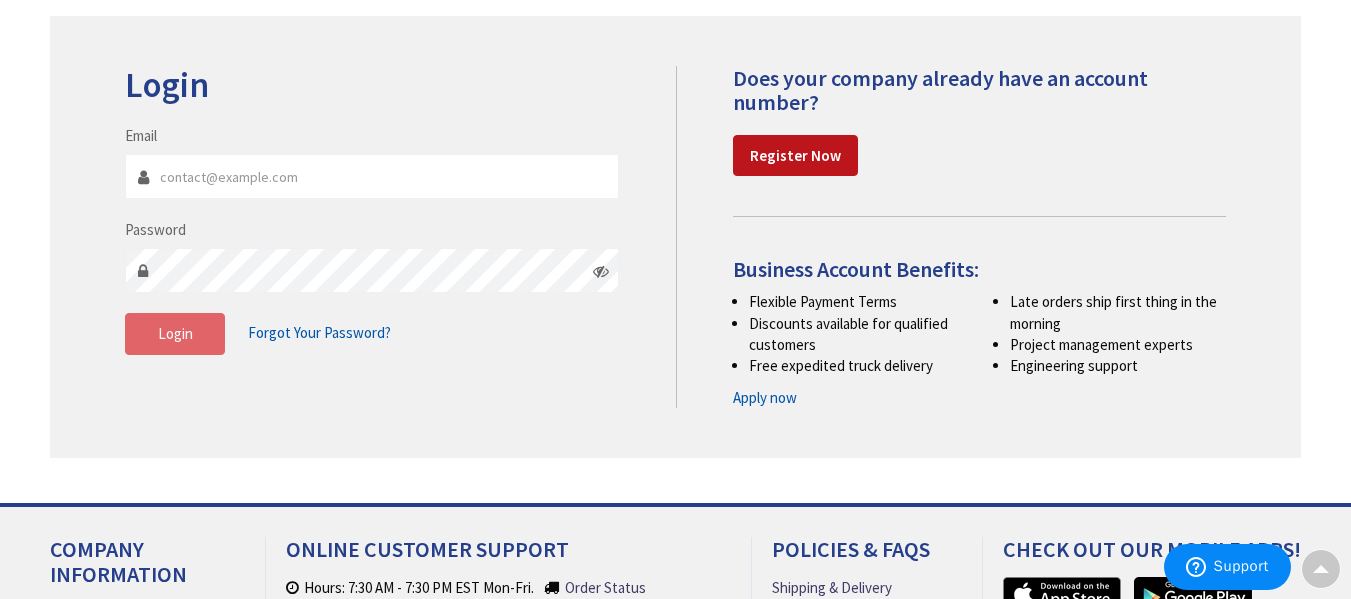 type on "devon@[EXAMPLE.COM]" 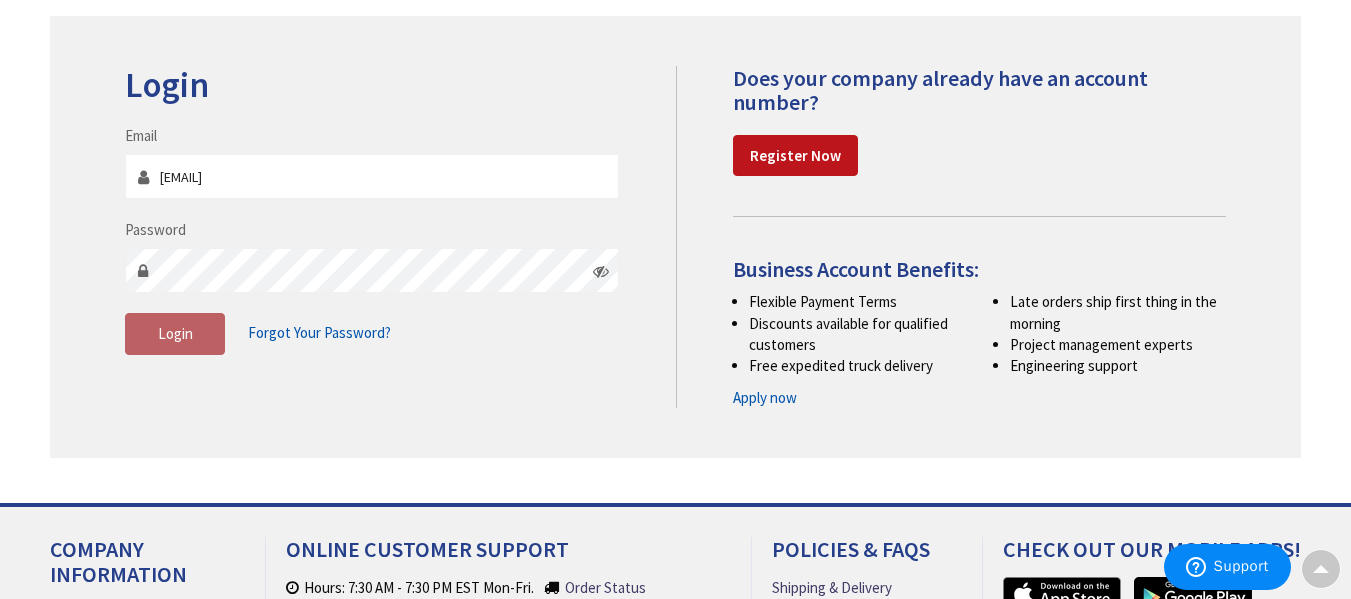 click on "Login" at bounding box center (175, 334) 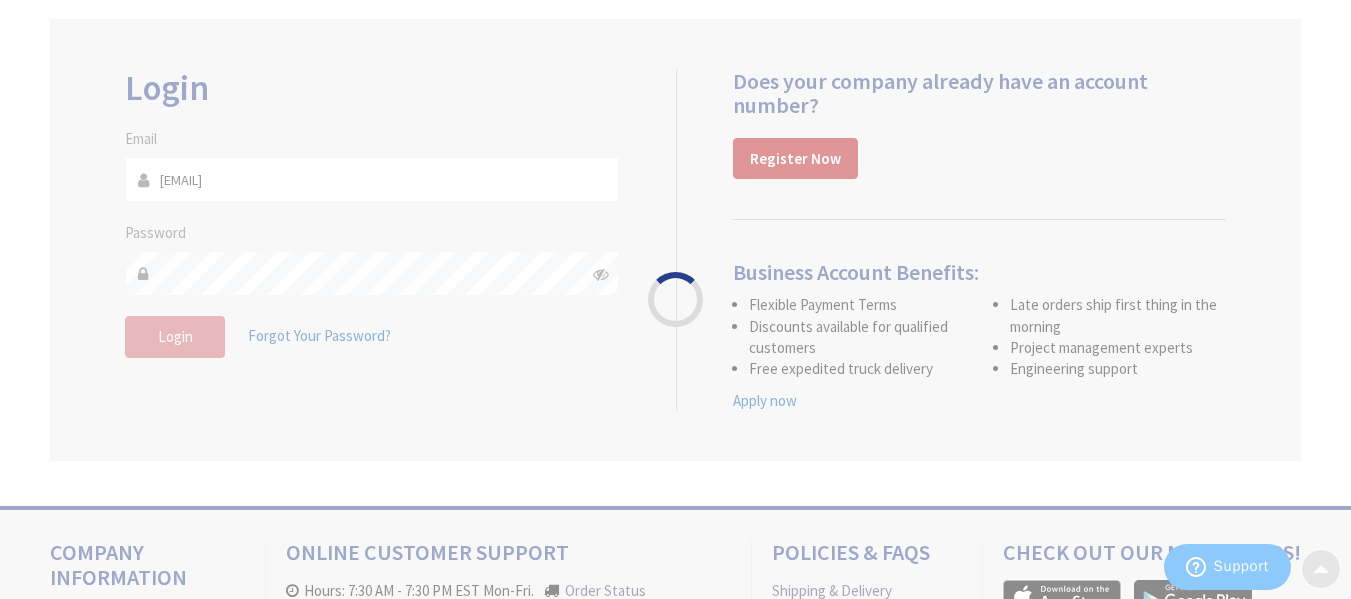 scroll, scrollTop: 236, scrollLeft: 0, axis: vertical 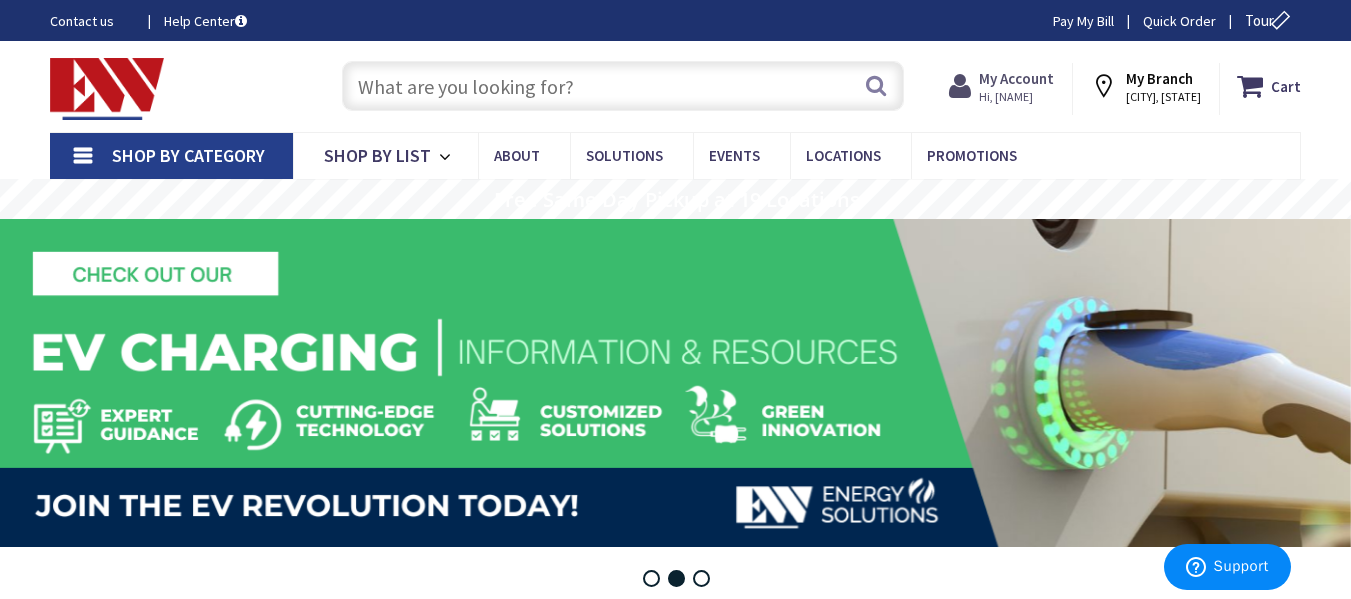 click on "My Account" at bounding box center [1016, 78] 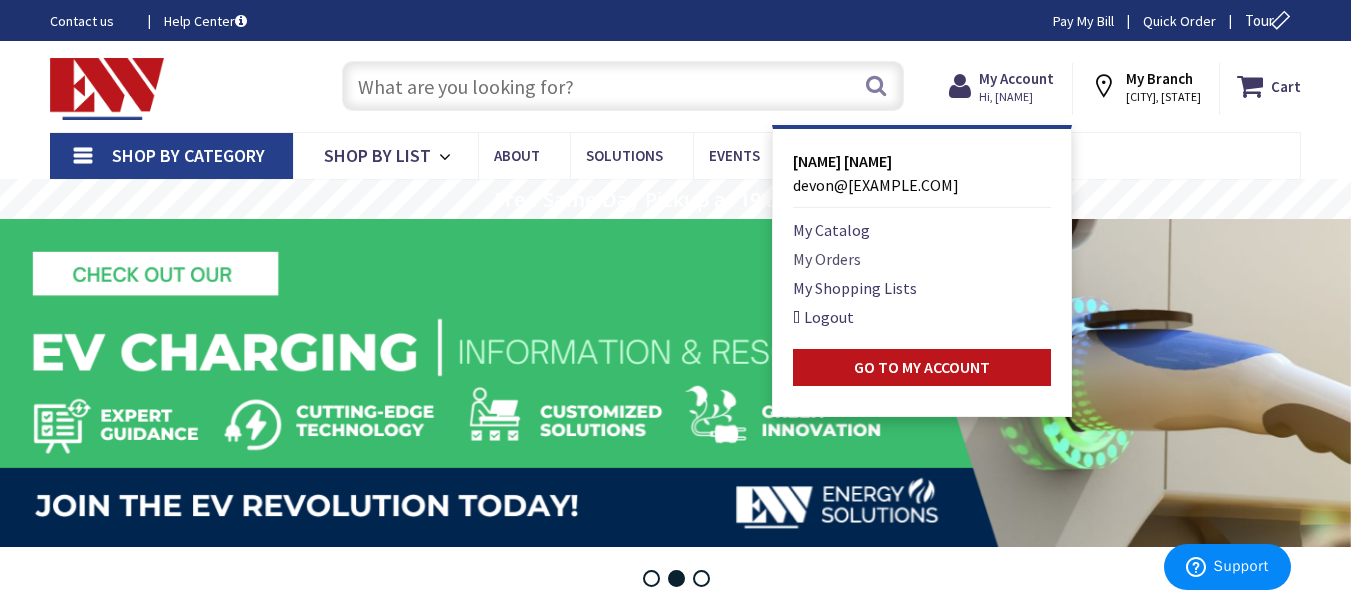 click on "My Orders" at bounding box center (827, 259) 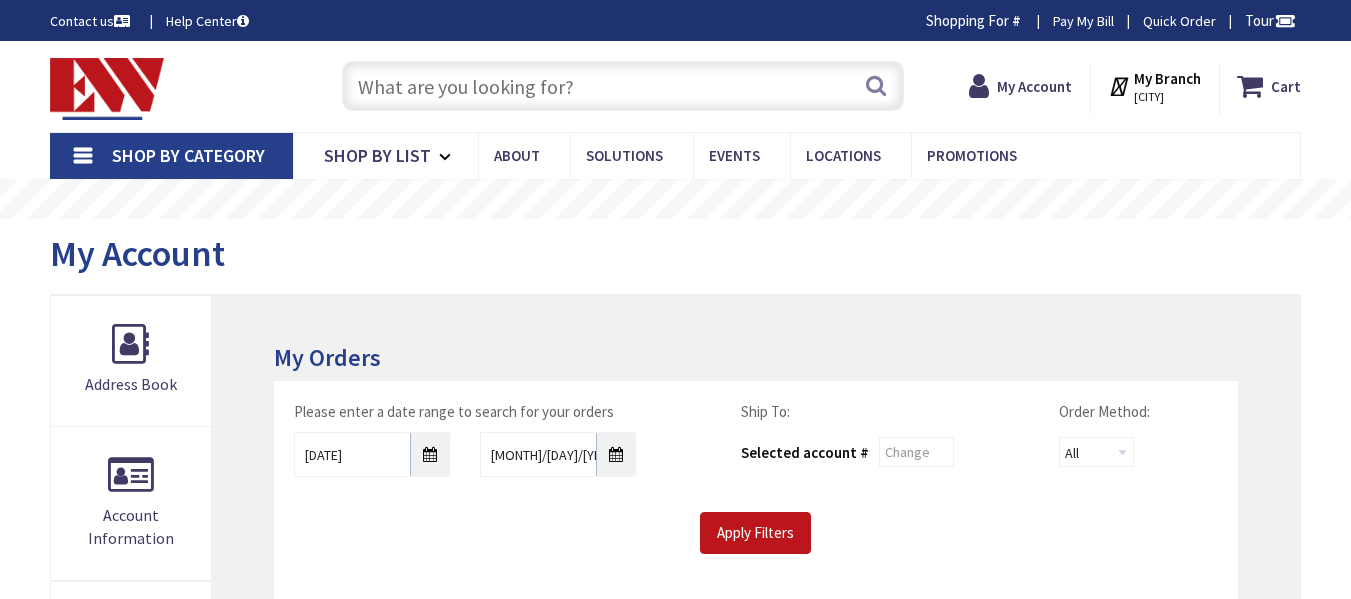 scroll, scrollTop: 0, scrollLeft: 0, axis: both 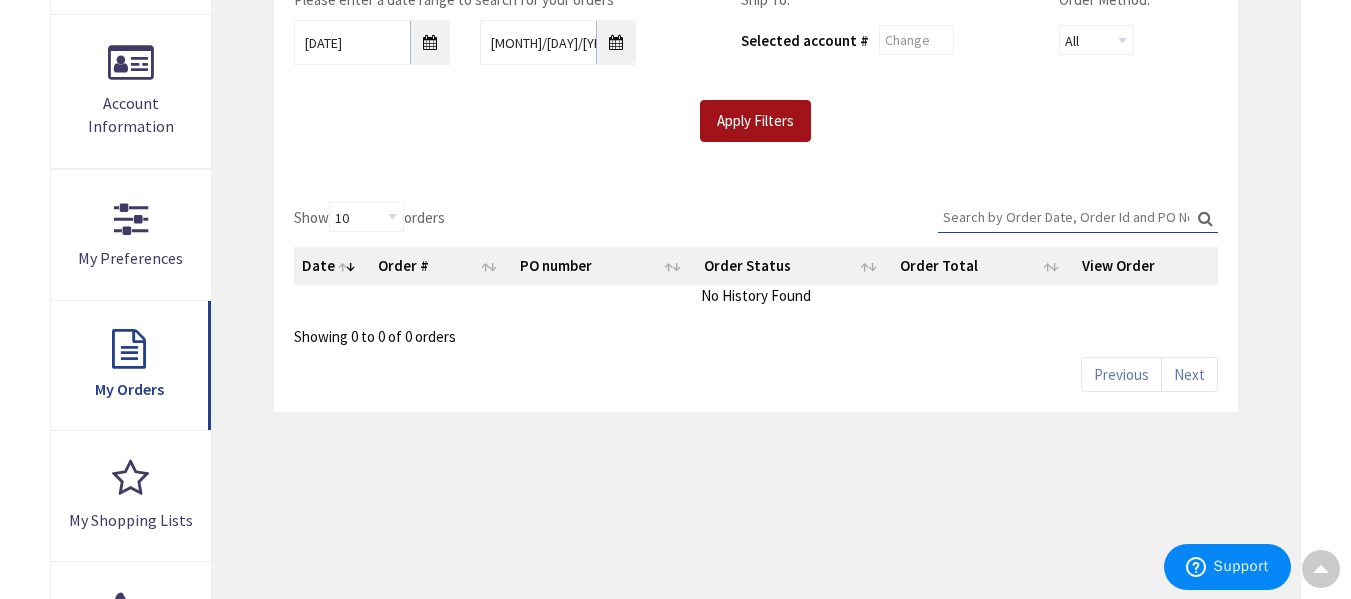 click on "Apply Filters" at bounding box center (755, 121) 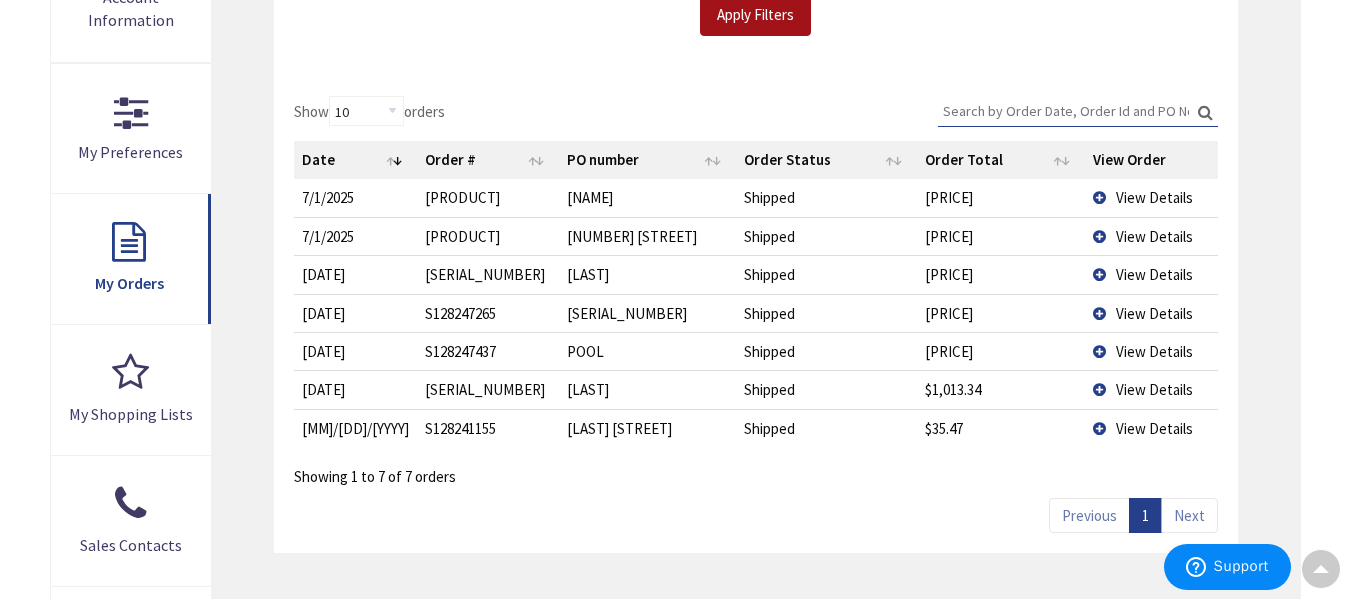 scroll, scrollTop: 523, scrollLeft: 0, axis: vertical 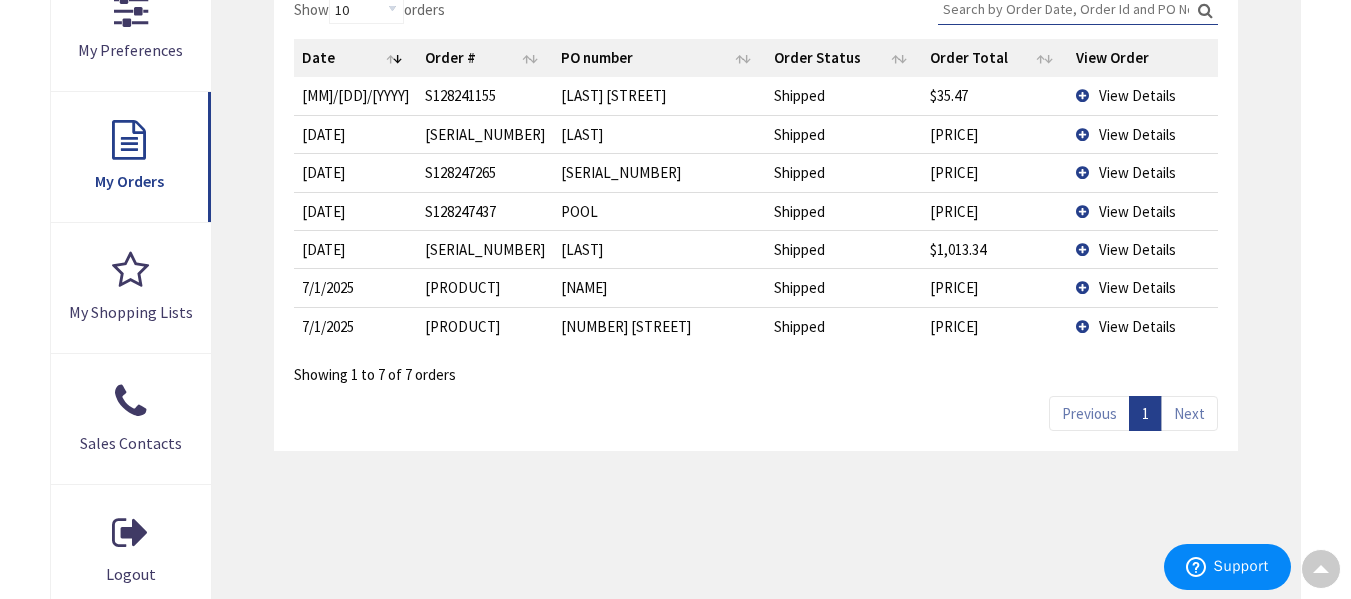 click on "Next" at bounding box center (1189, 413) 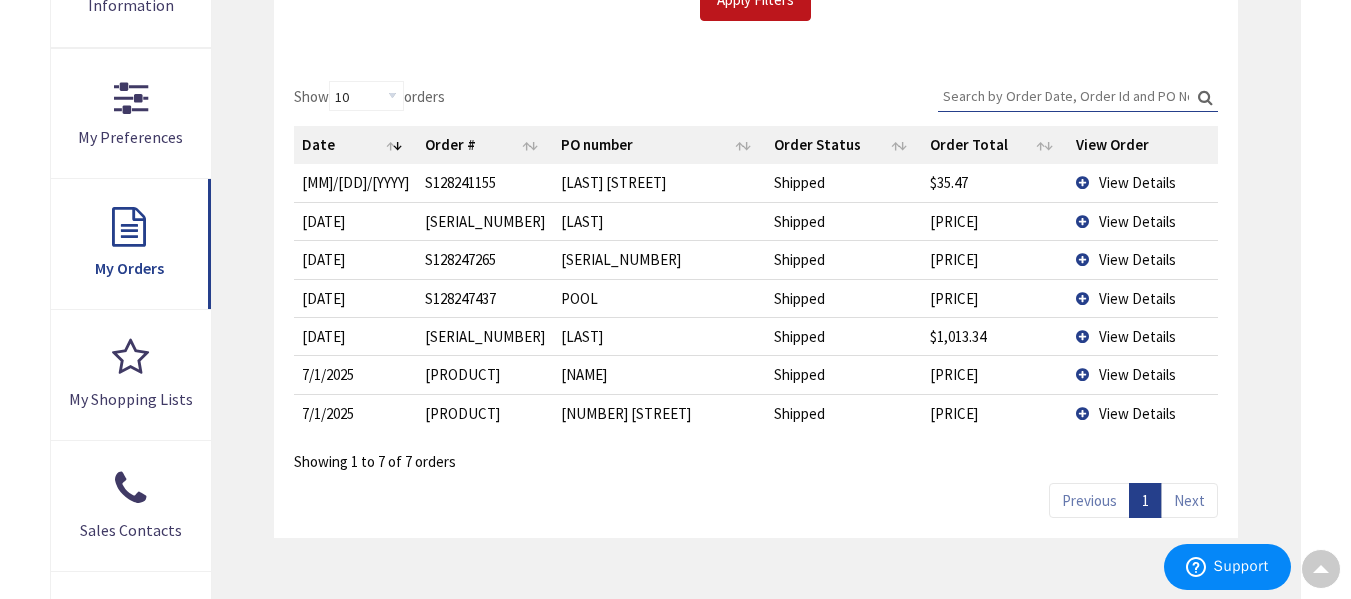 scroll, scrollTop: 323, scrollLeft: 0, axis: vertical 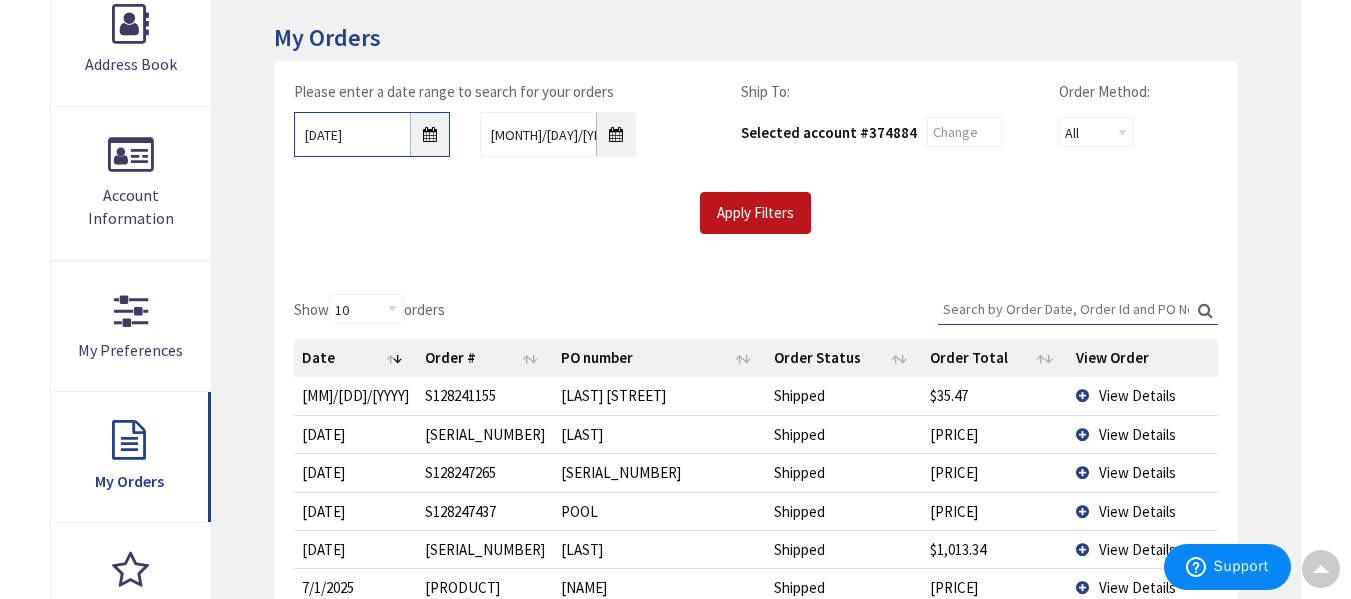 click on "[DATE]" at bounding box center (372, 134) 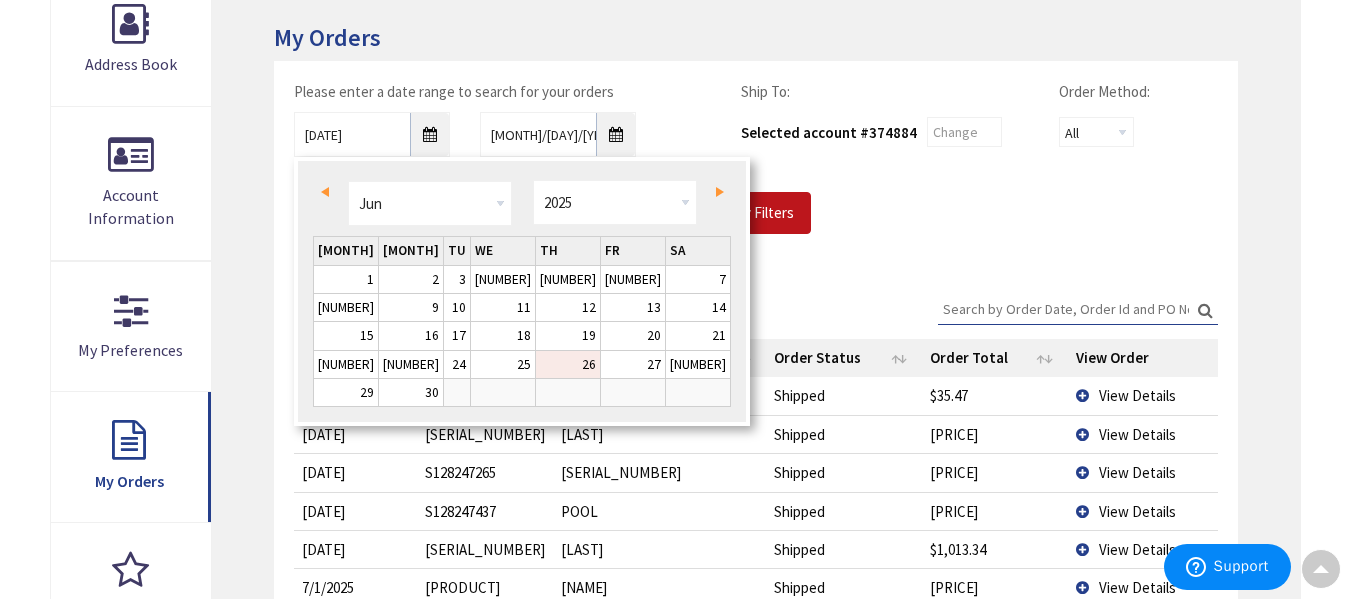 click on "26" at bounding box center [568, 364] 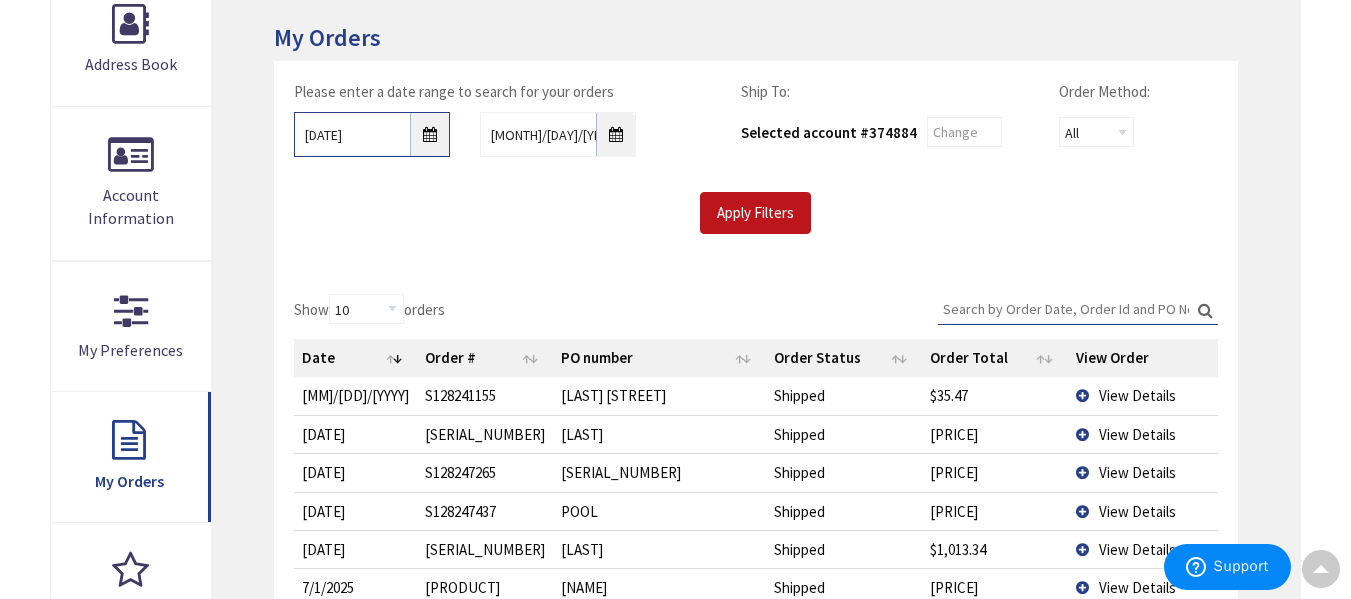 click on "[DATE]" at bounding box center [372, 134] 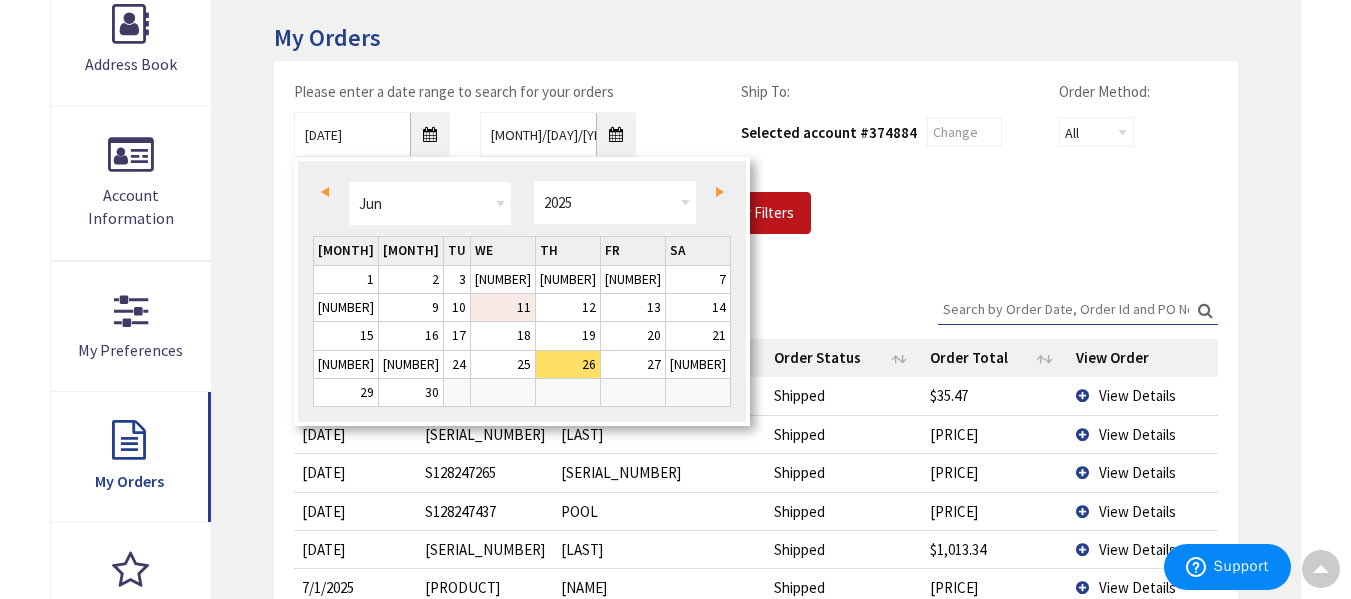 click on "11" at bounding box center [503, 307] 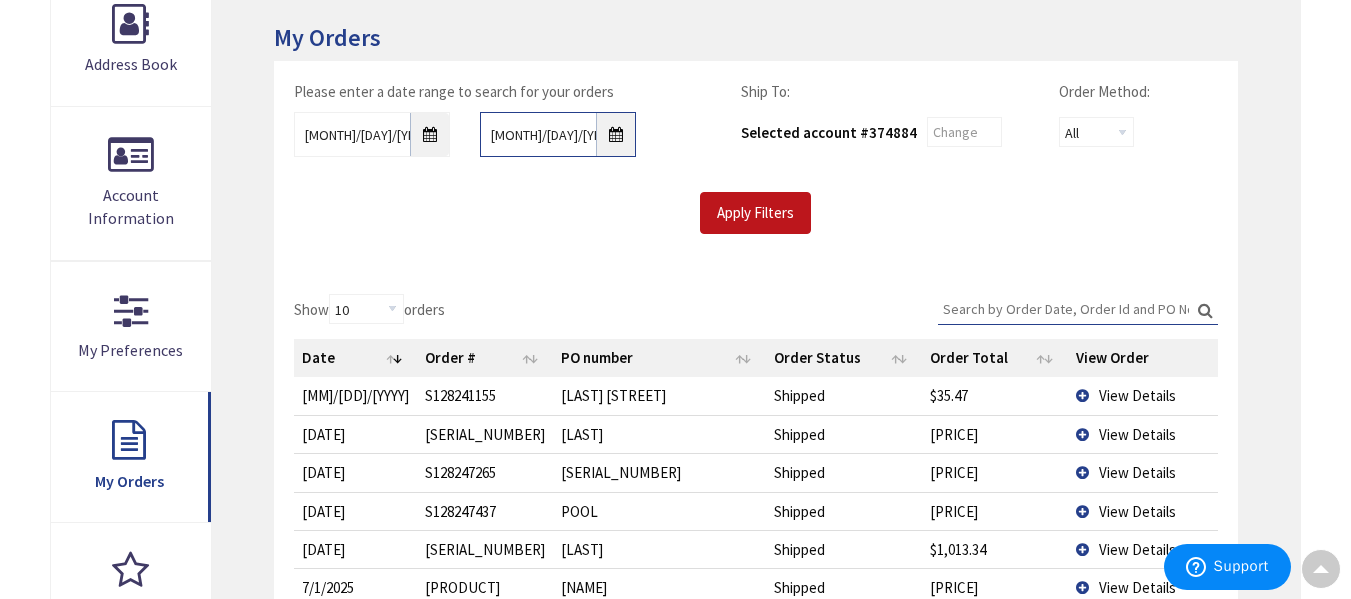 click on "[MONTH]/[DAY]/[YEAR]" at bounding box center (558, 134) 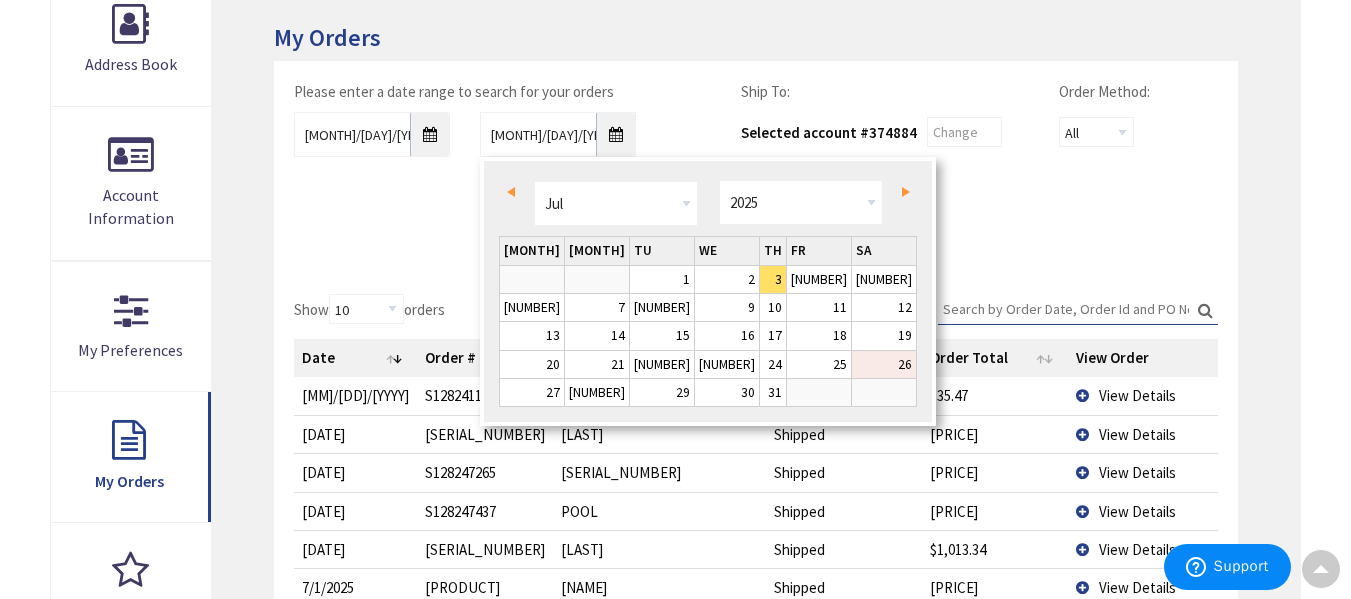 click on "26" at bounding box center (884, 364) 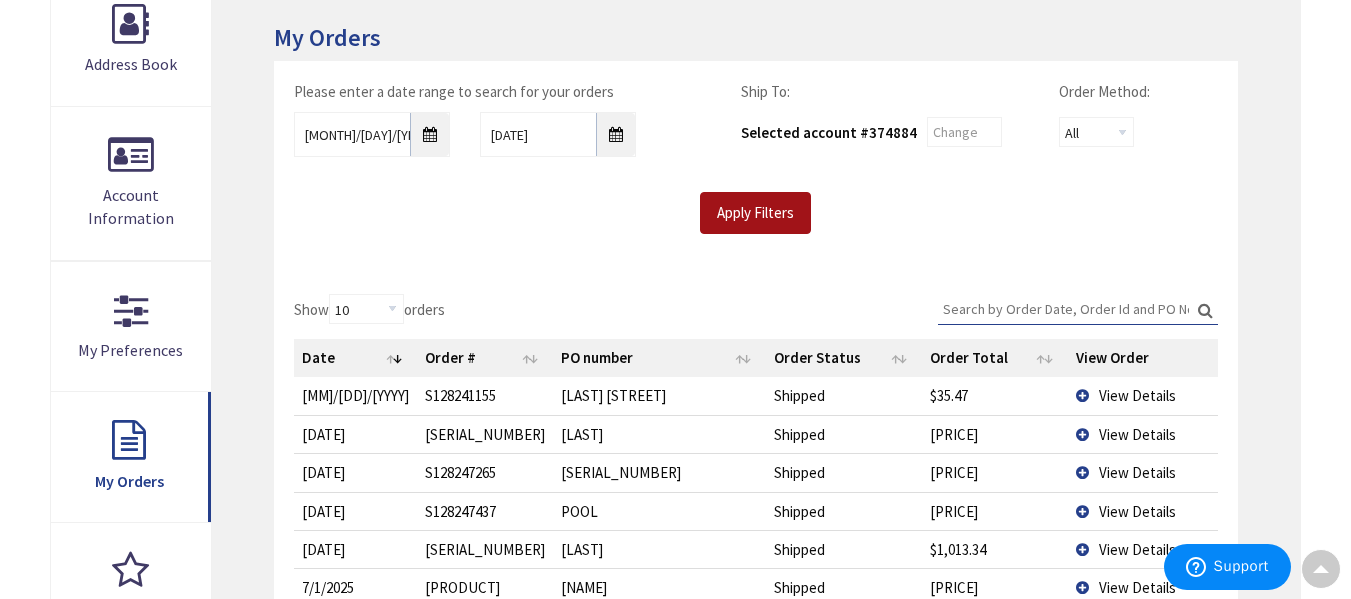 click on "Apply Filters" at bounding box center [755, 213] 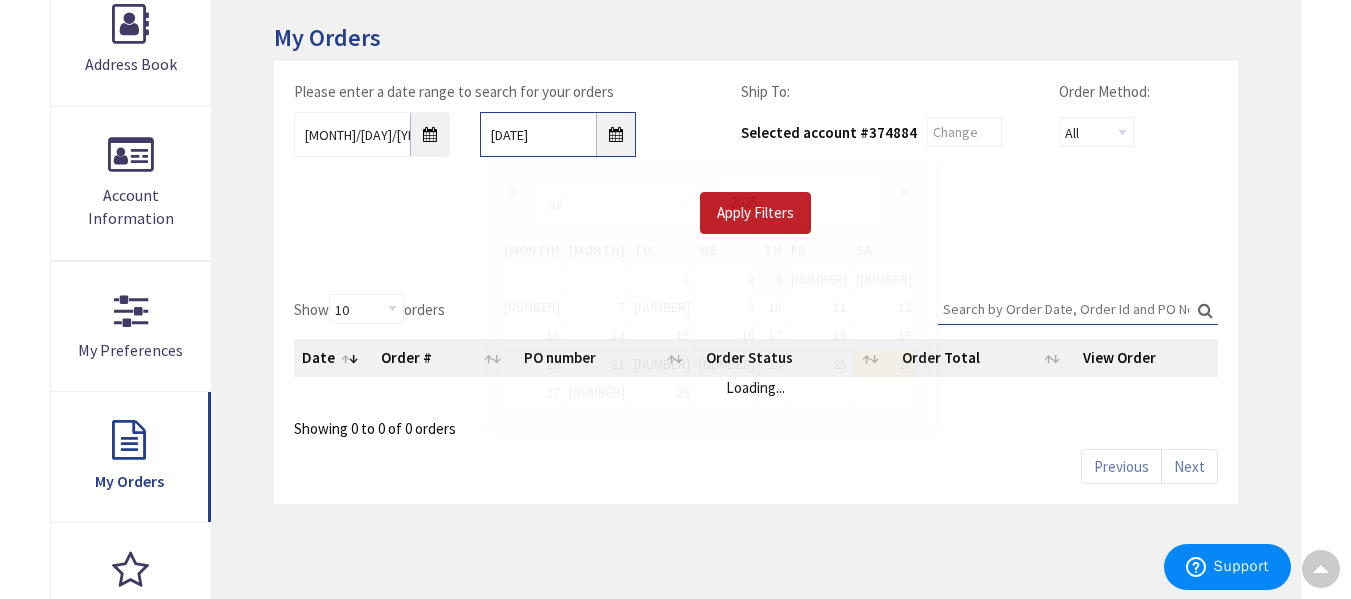 click on "[DATE]" at bounding box center [558, 134] 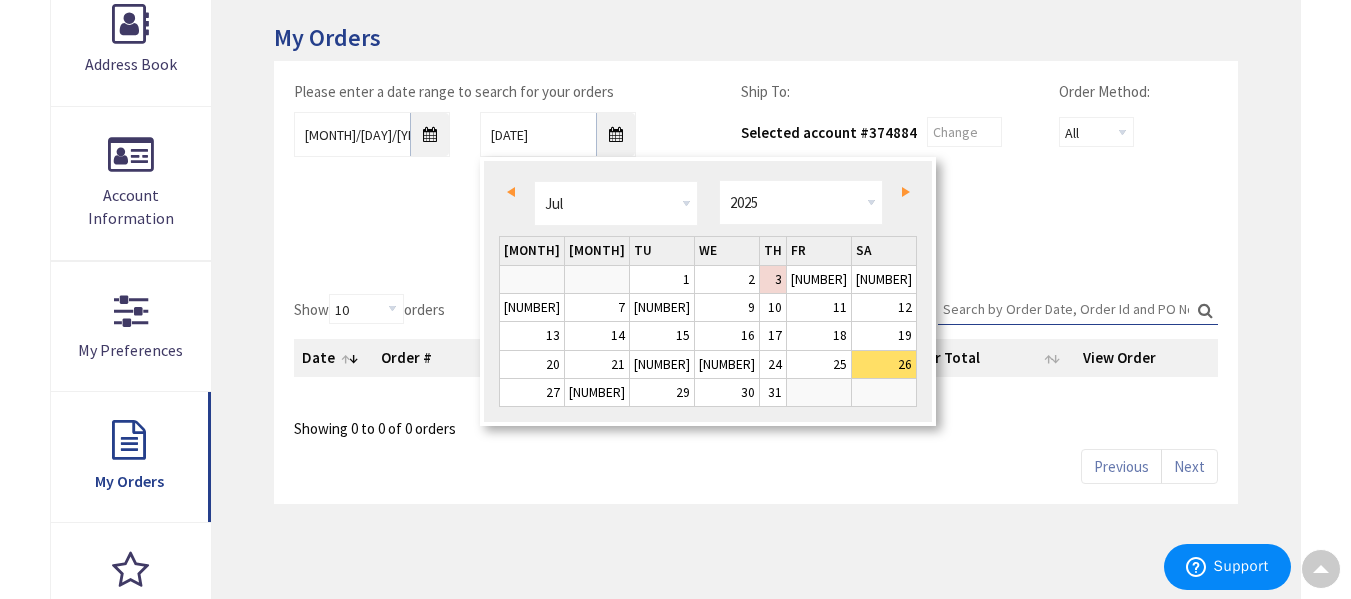 click on "Prev" at bounding box center [514, 191] 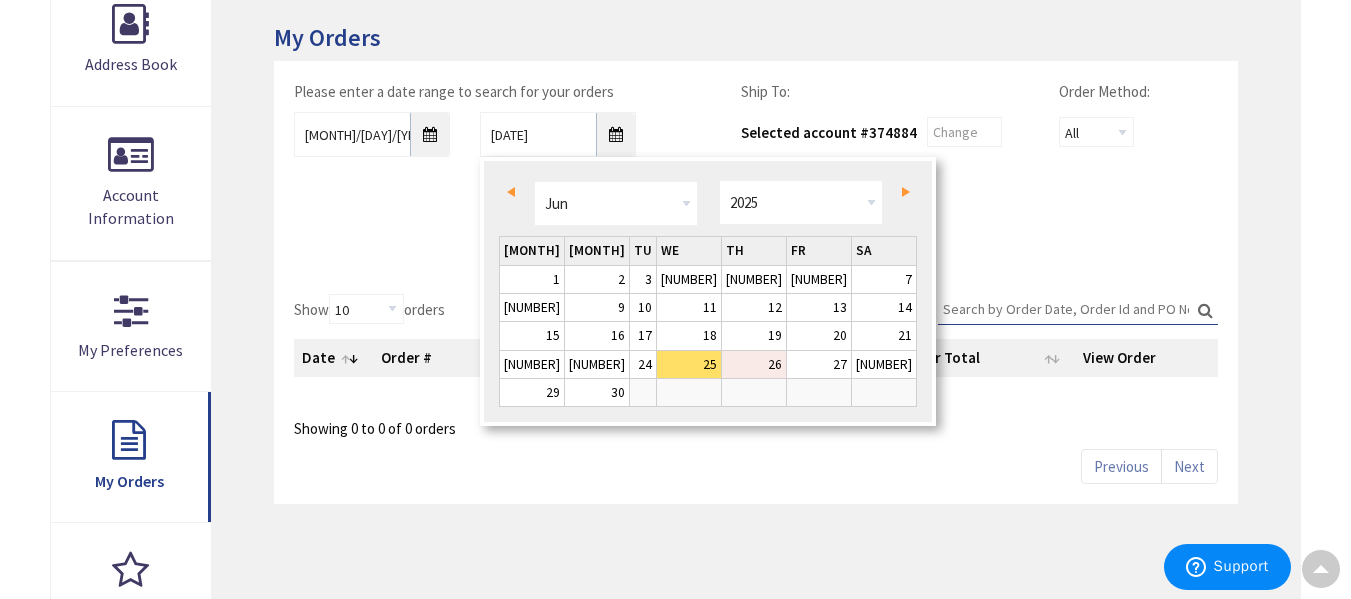 click on "26" at bounding box center [754, 364] 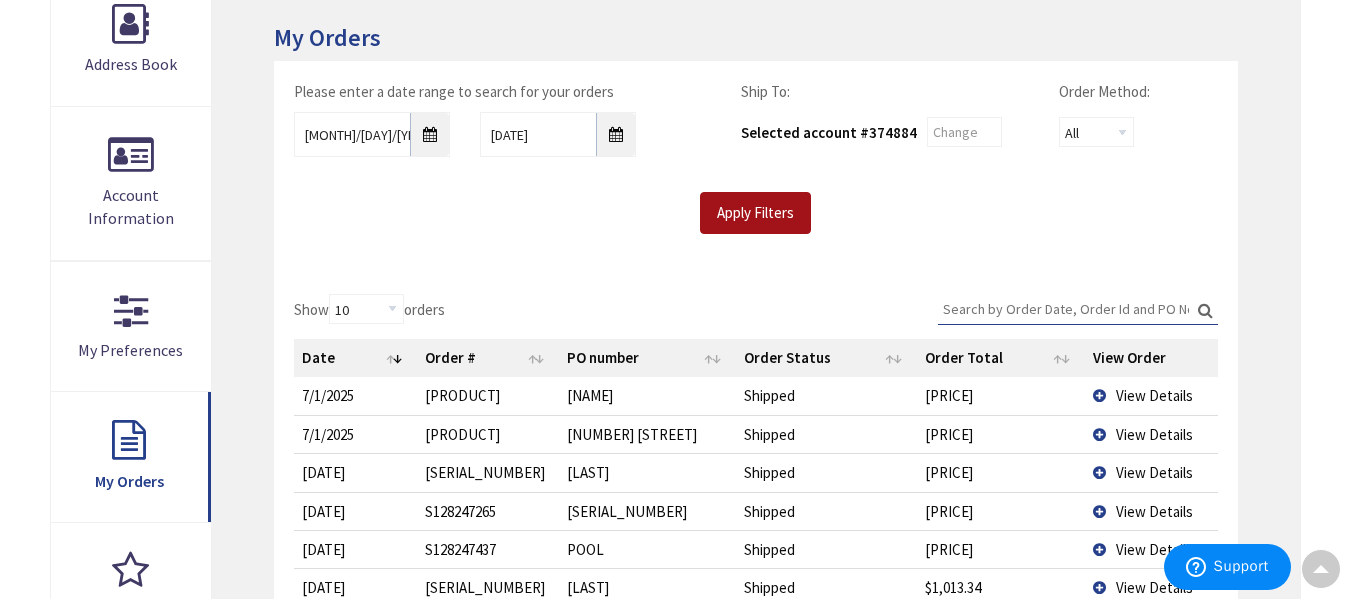 click on "Apply Filters" at bounding box center [755, 213] 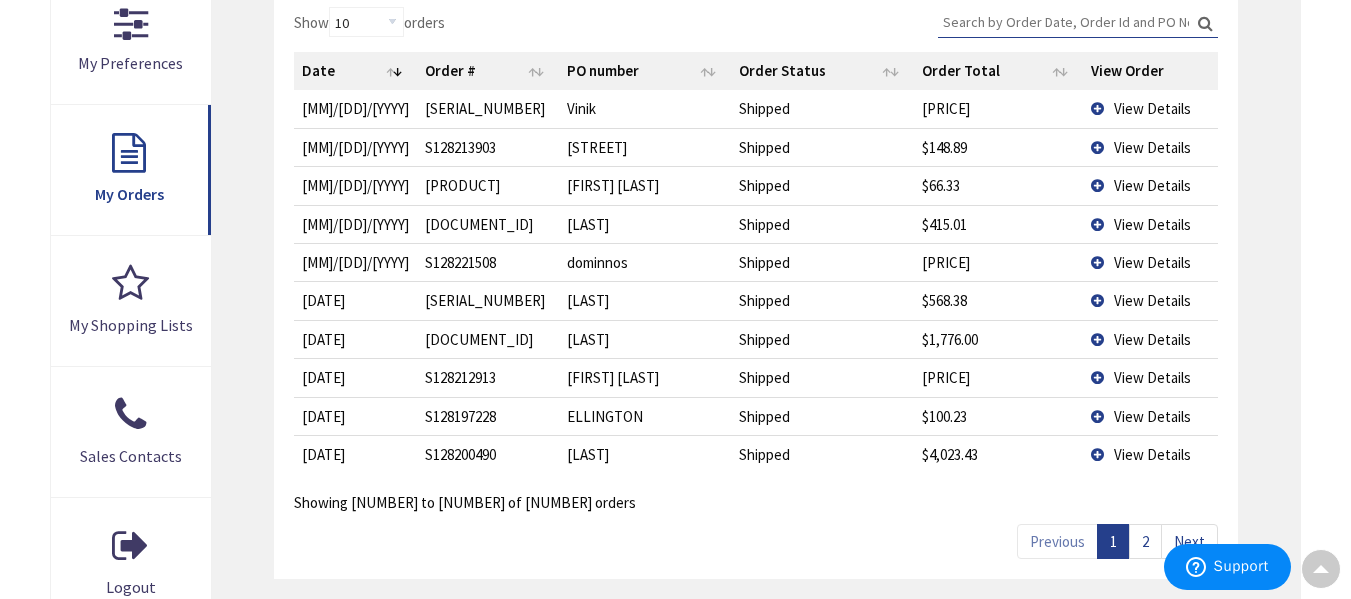 scroll, scrollTop: 623, scrollLeft: 0, axis: vertical 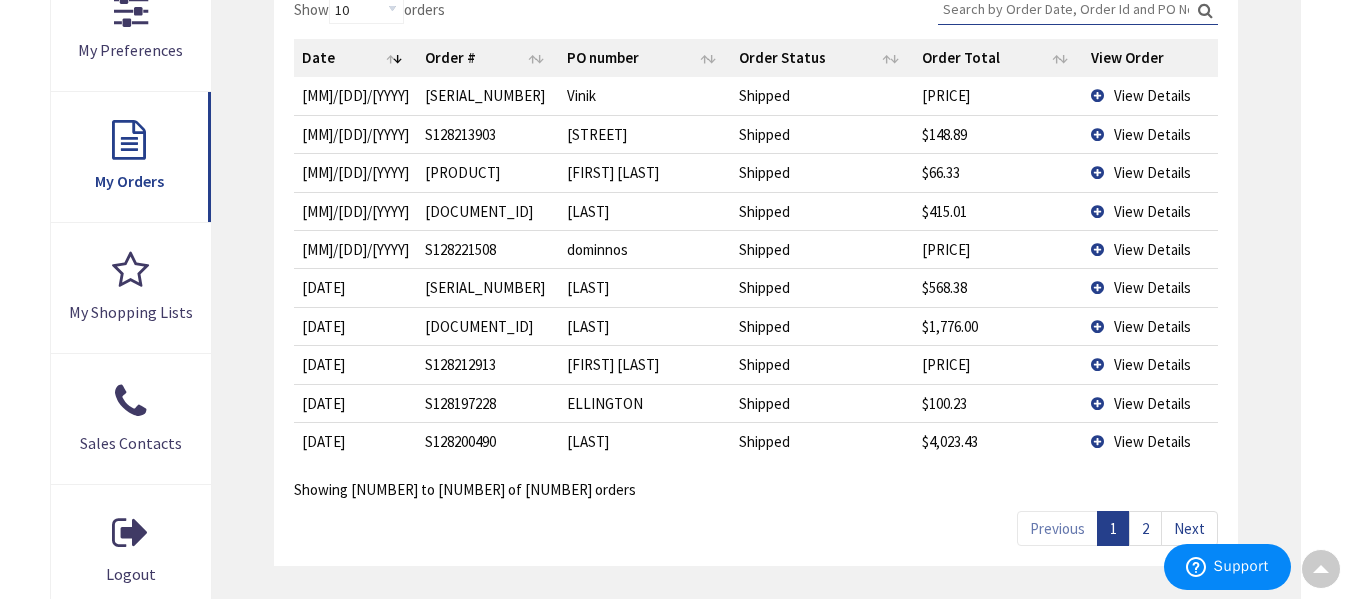 click on "View Details" at bounding box center [1152, 95] 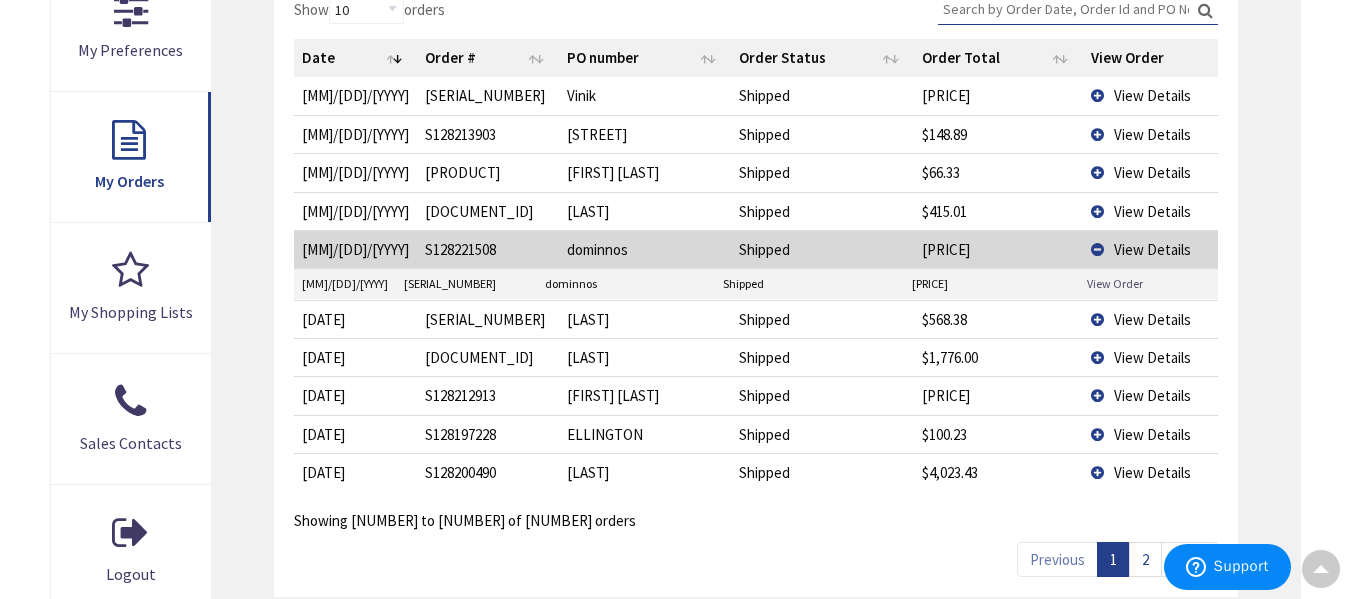 click on "View Order" at bounding box center (1115, 283) 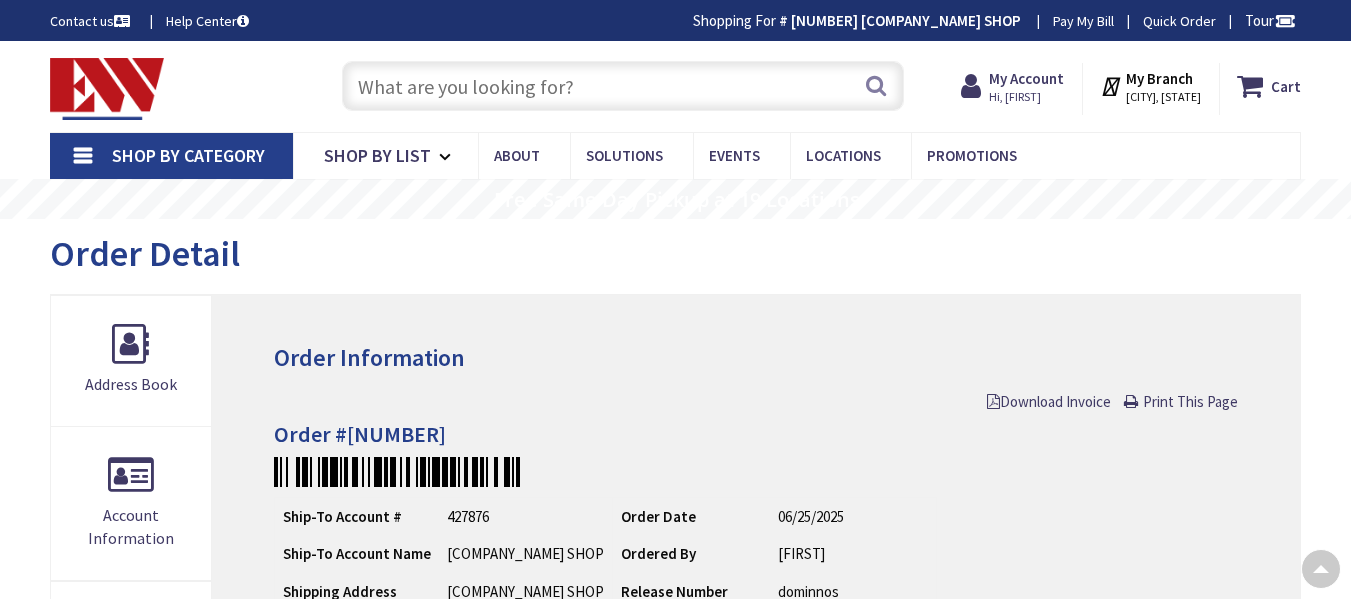 scroll, scrollTop: 803, scrollLeft: 0, axis: vertical 